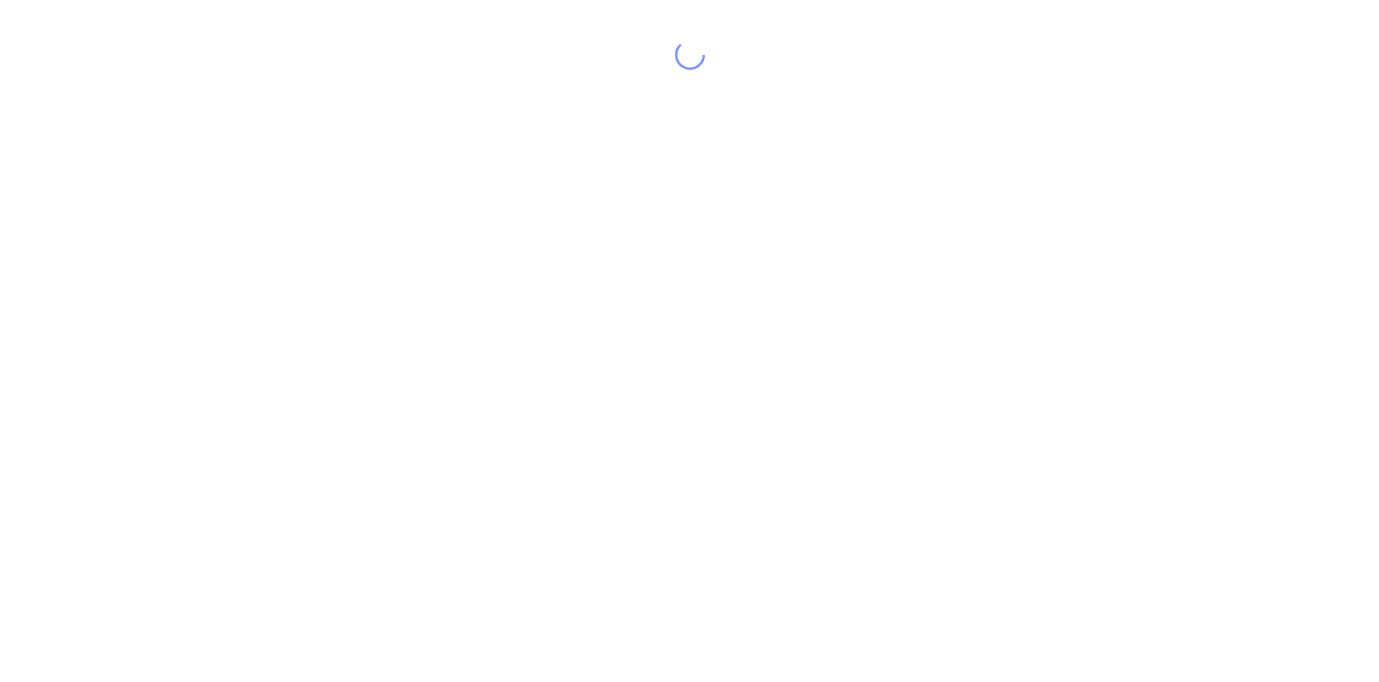 scroll, scrollTop: 0, scrollLeft: 0, axis: both 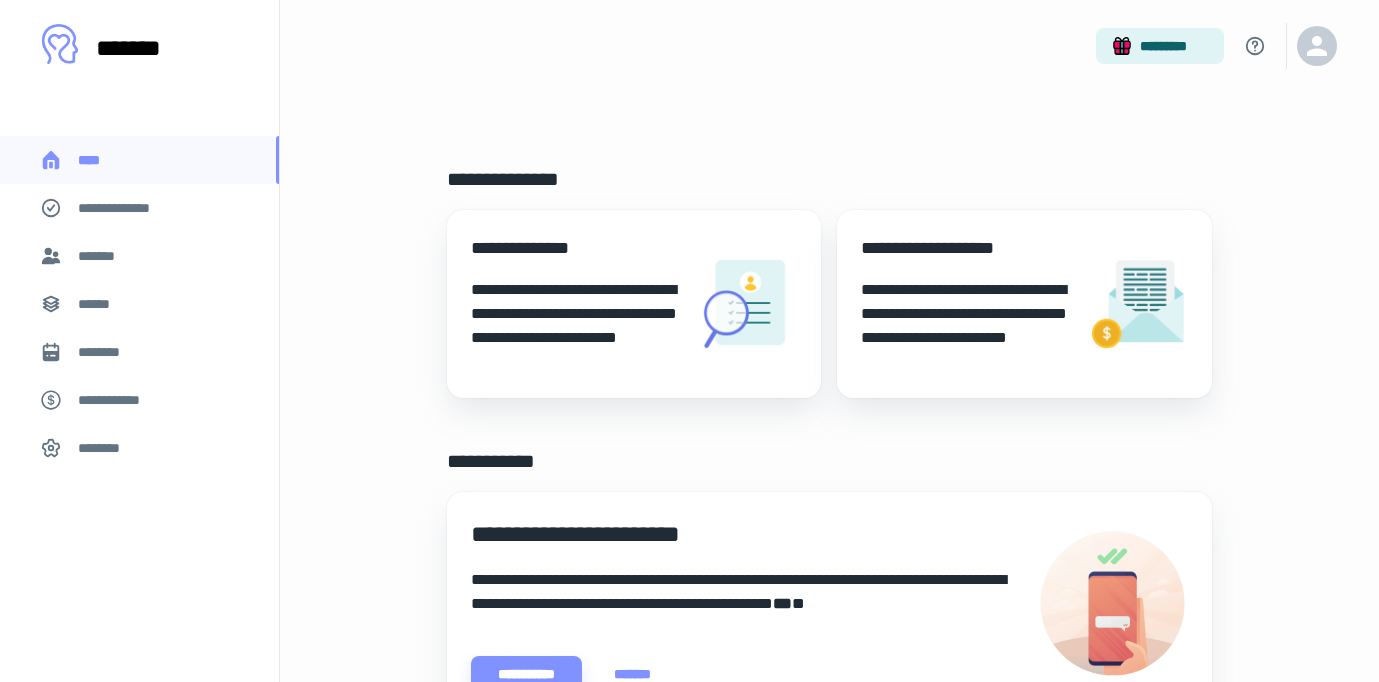 click on "*******" at bounding box center (139, 256) 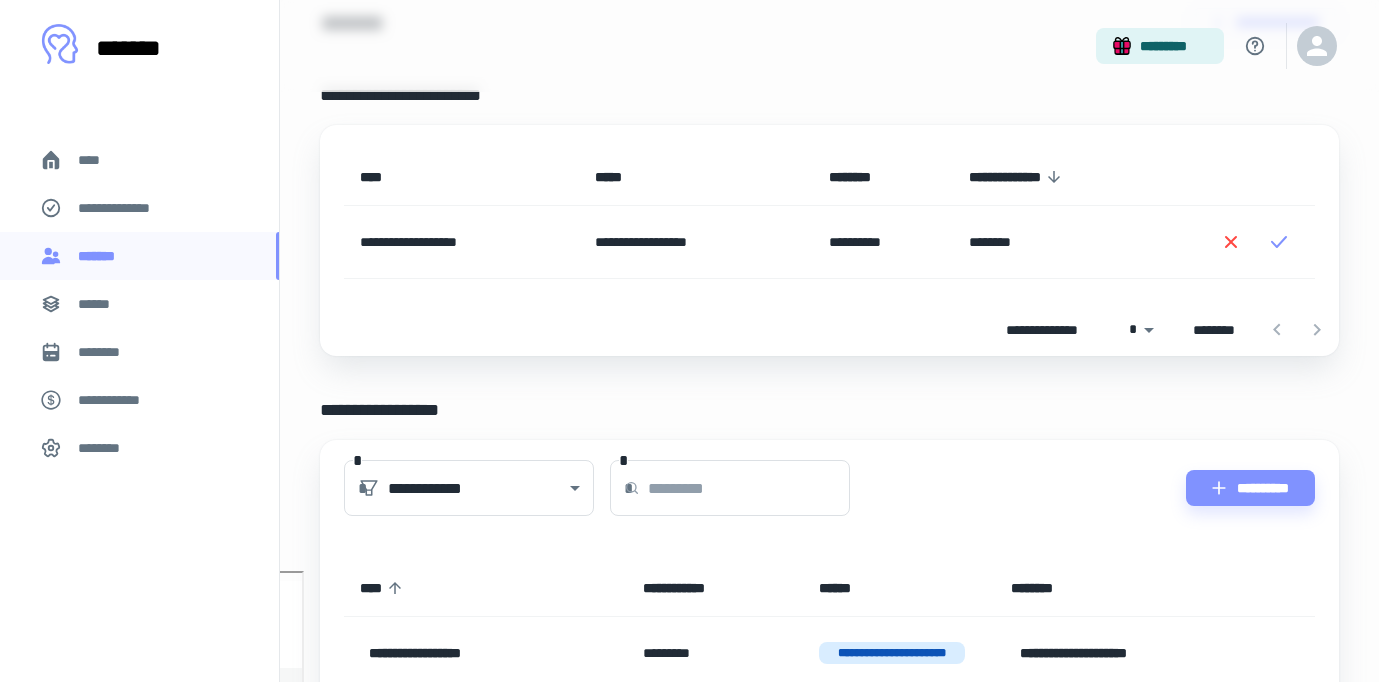 scroll, scrollTop: 115, scrollLeft: 0, axis: vertical 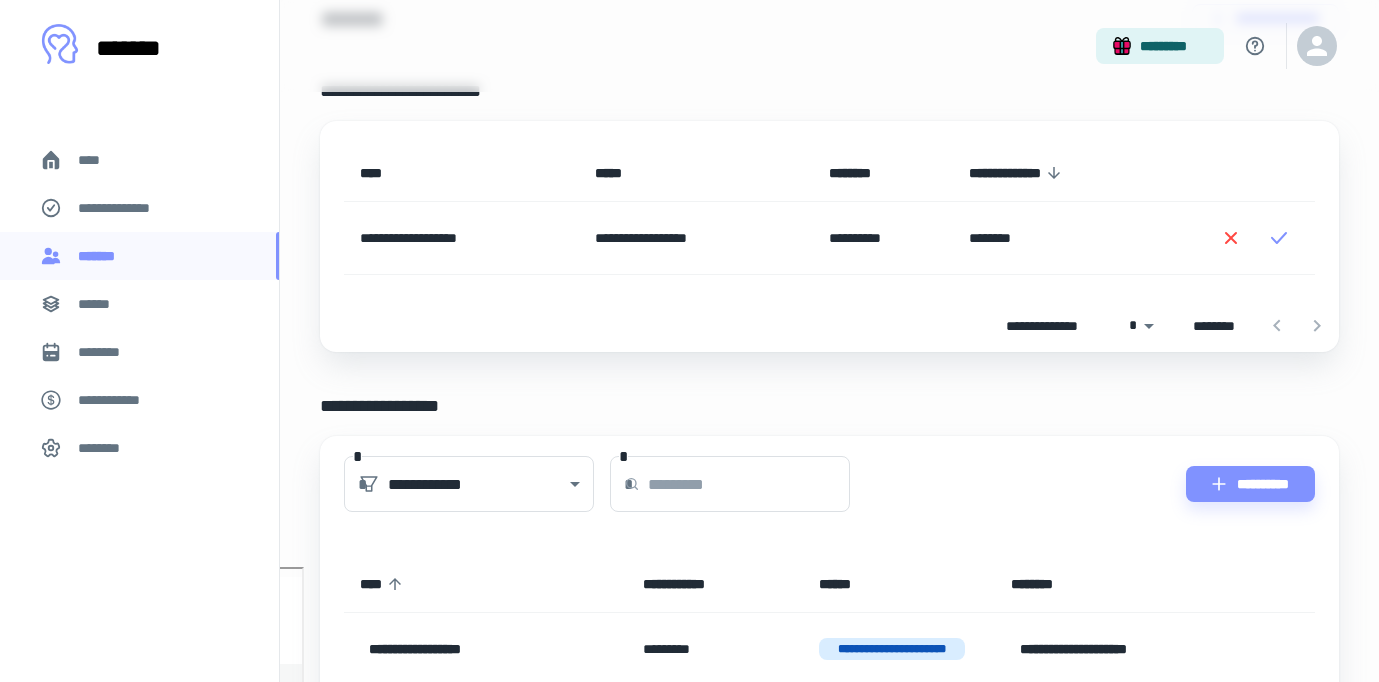 click 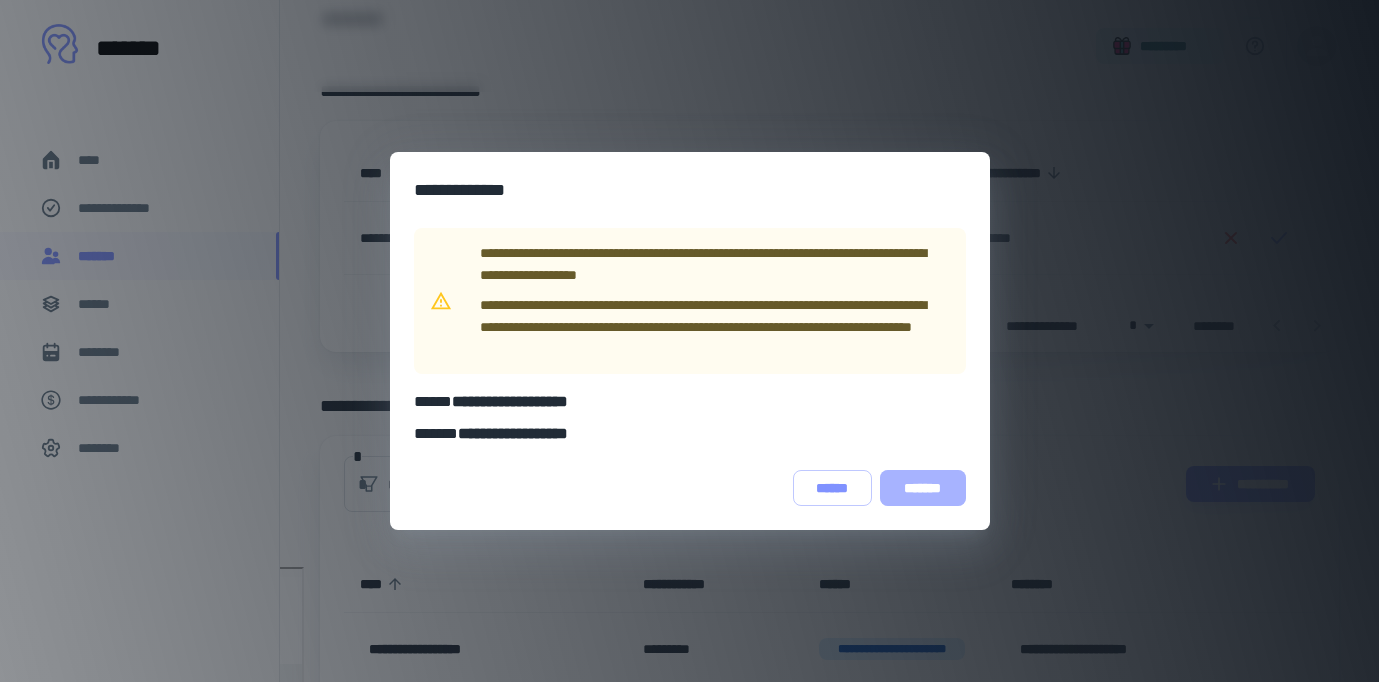 click on "*******" at bounding box center (923, 488) 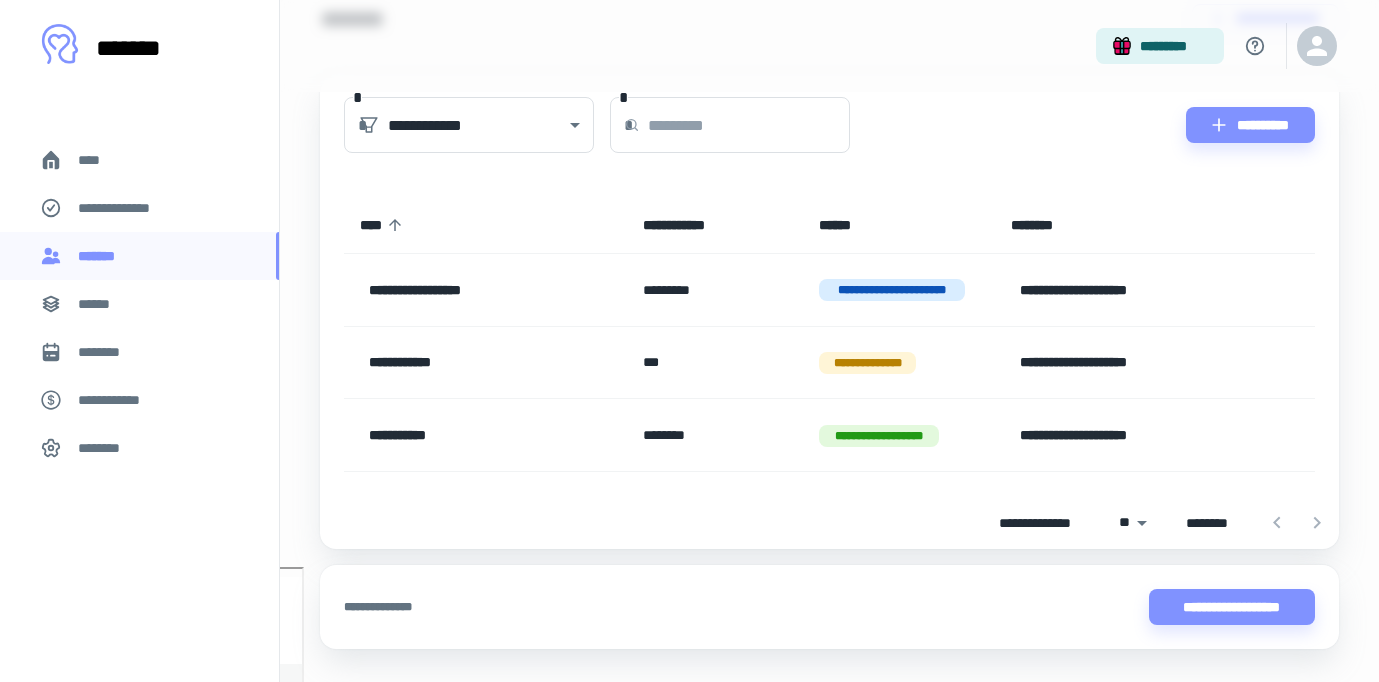 scroll, scrollTop: 162, scrollLeft: 0, axis: vertical 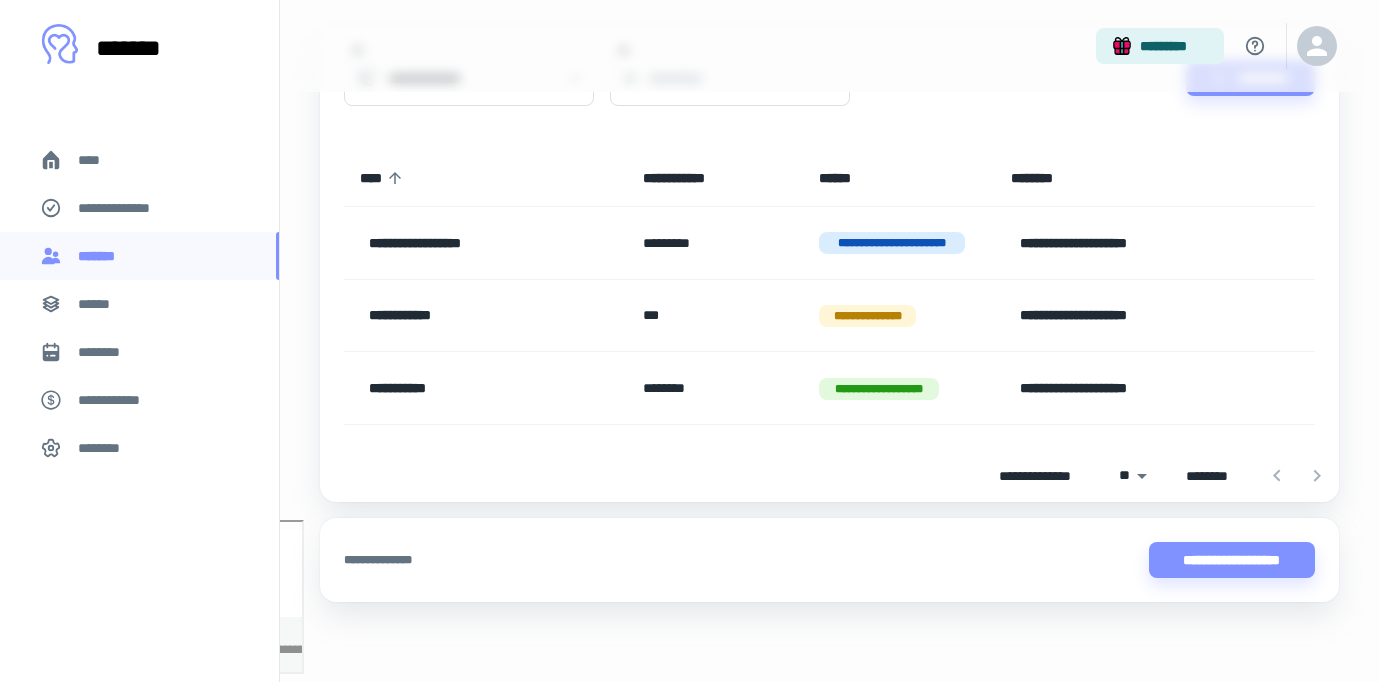 click on "**********" at bounding box center [127, 208] 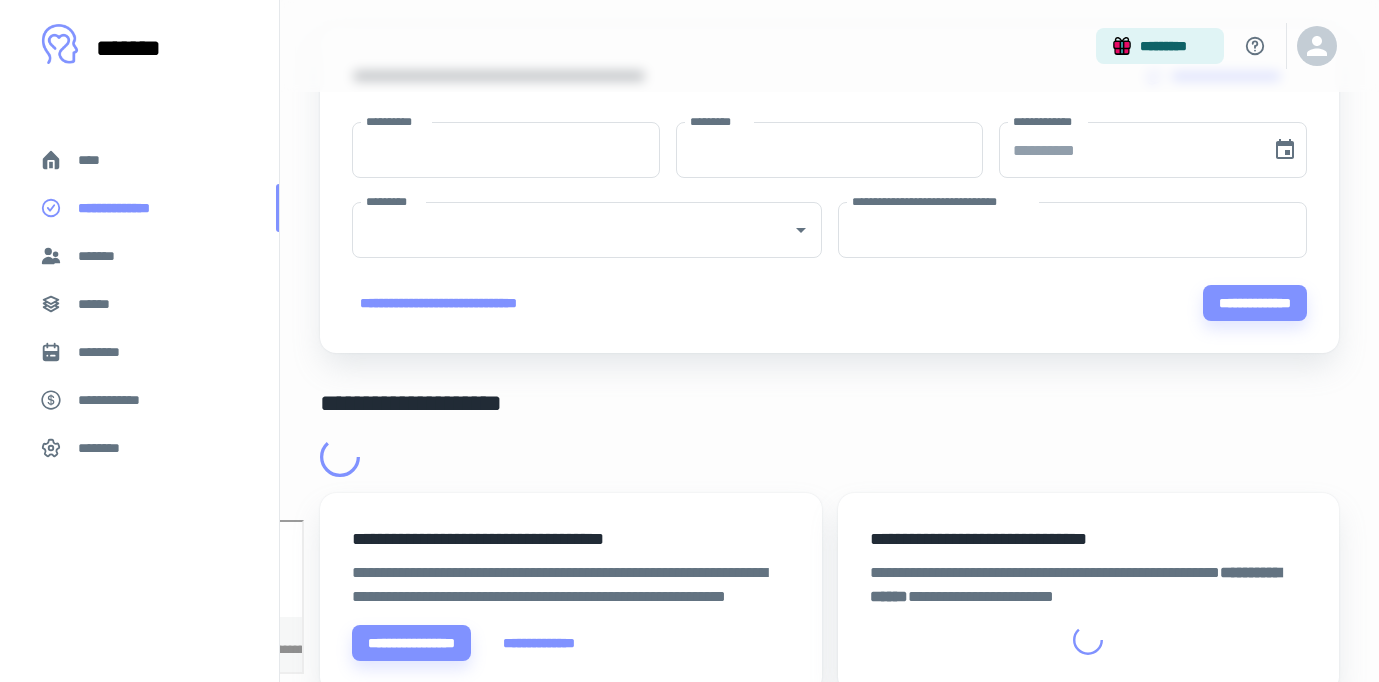 scroll, scrollTop: 0, scrollLeft: 0, axis: both 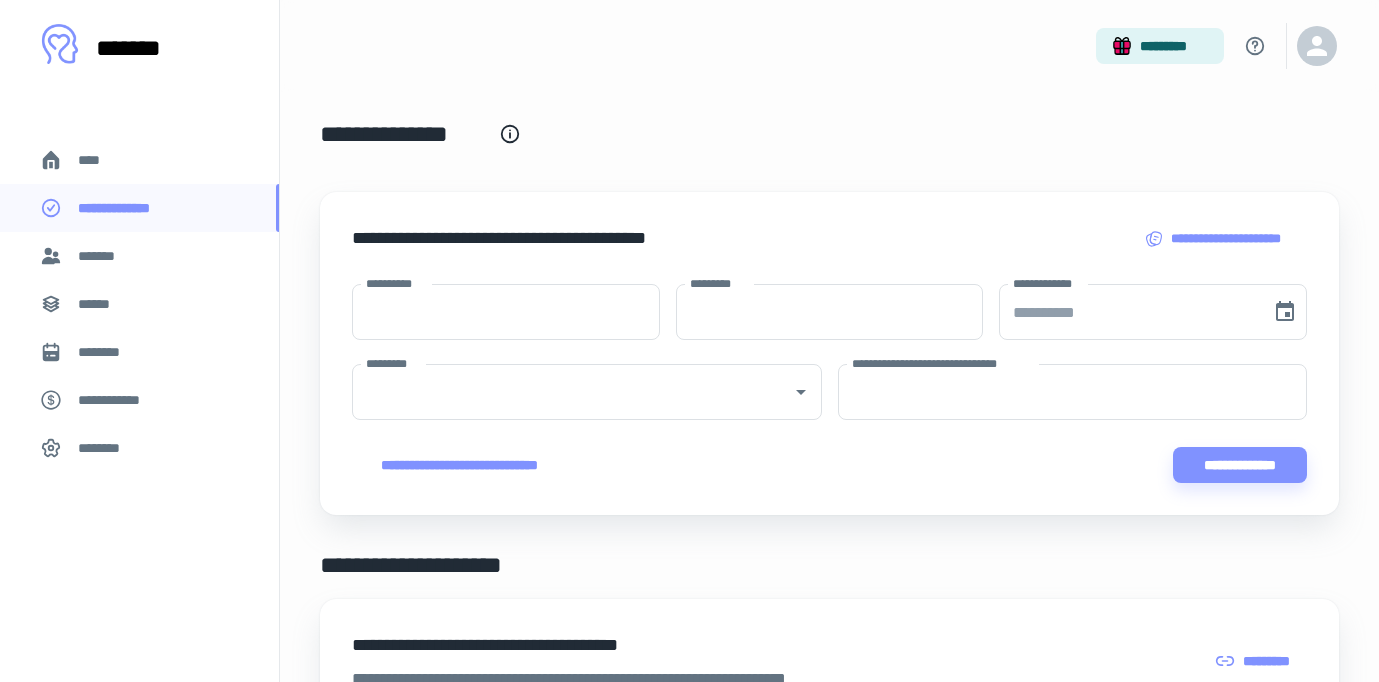 click on "******" at bounding box center (100, 304) 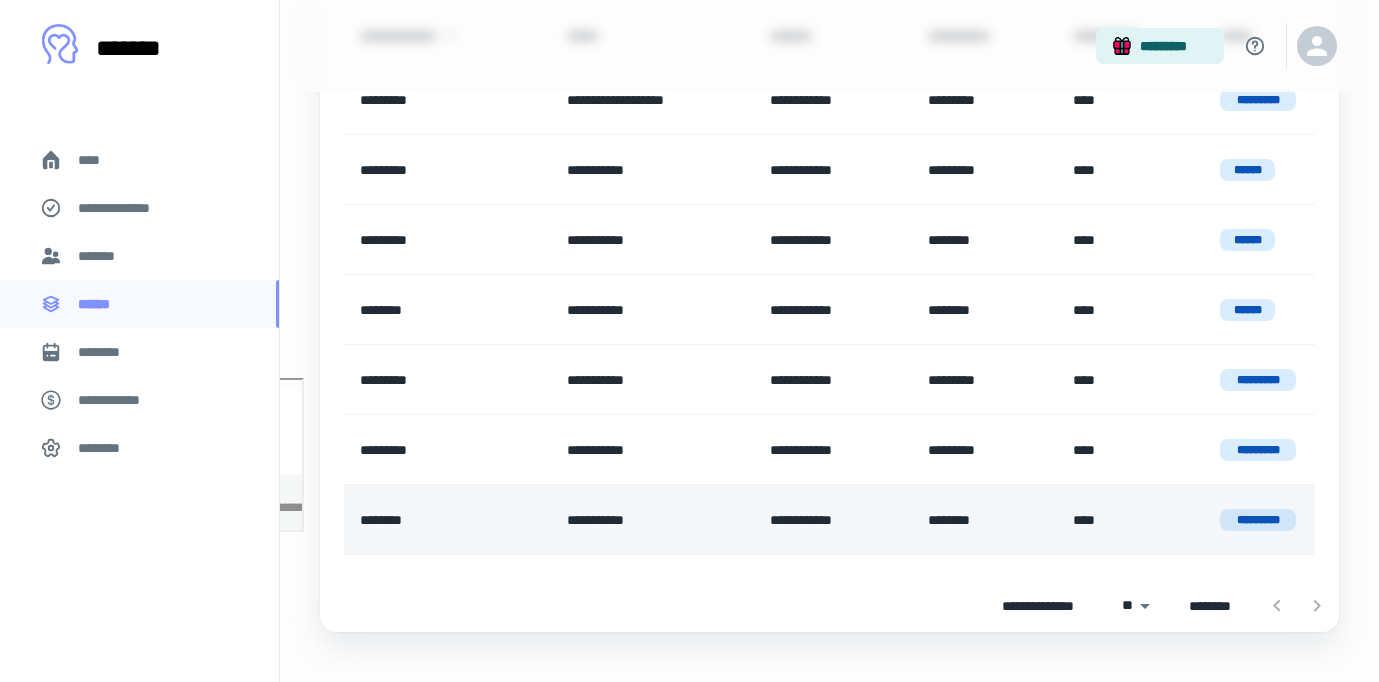 scroll, scrollTop: 306, scrollLeft: 0, axis: vertical 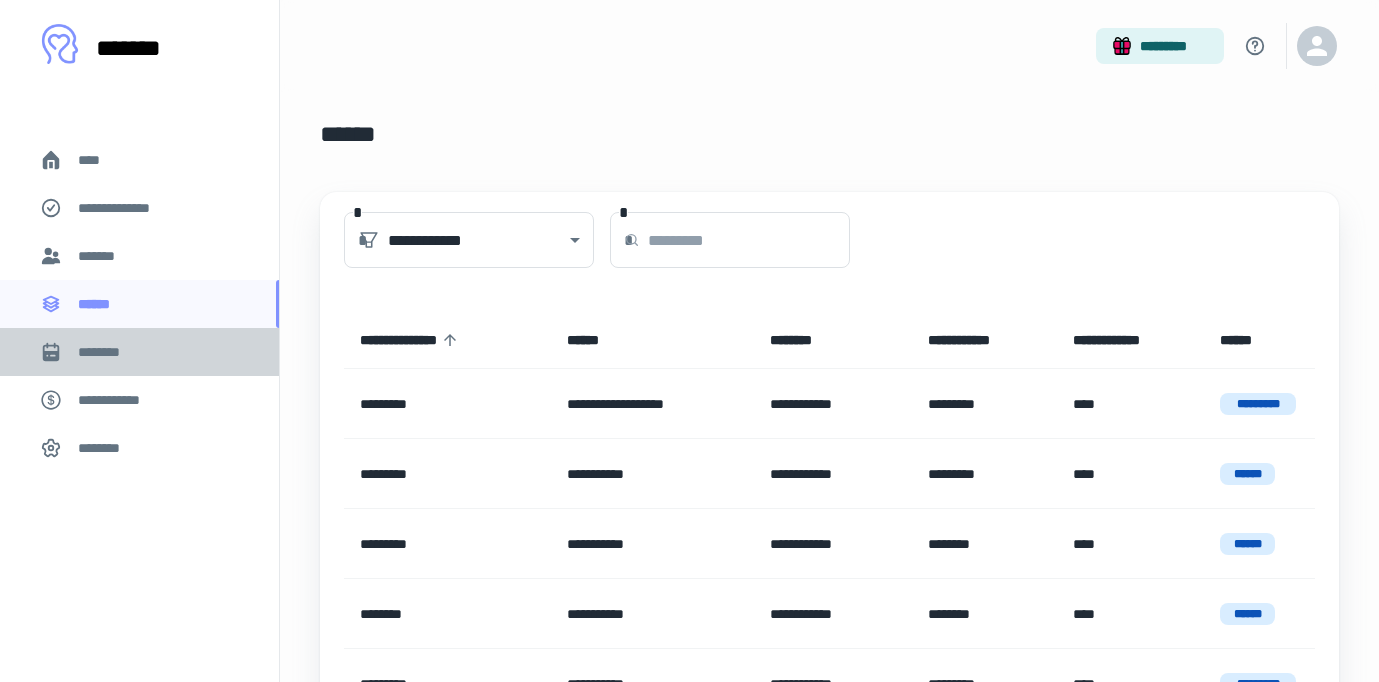 click on "********" at bounding box center [107, 352] 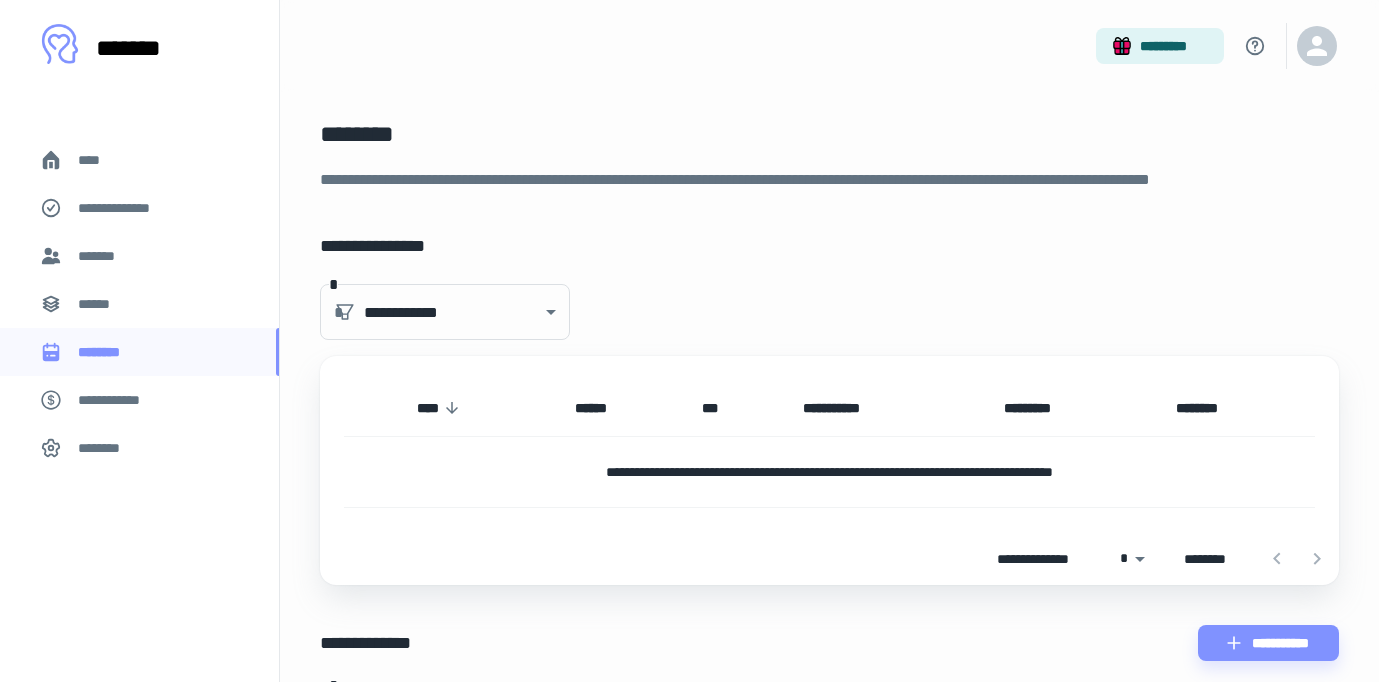 click on "*******" at bounding box center [139, 256] 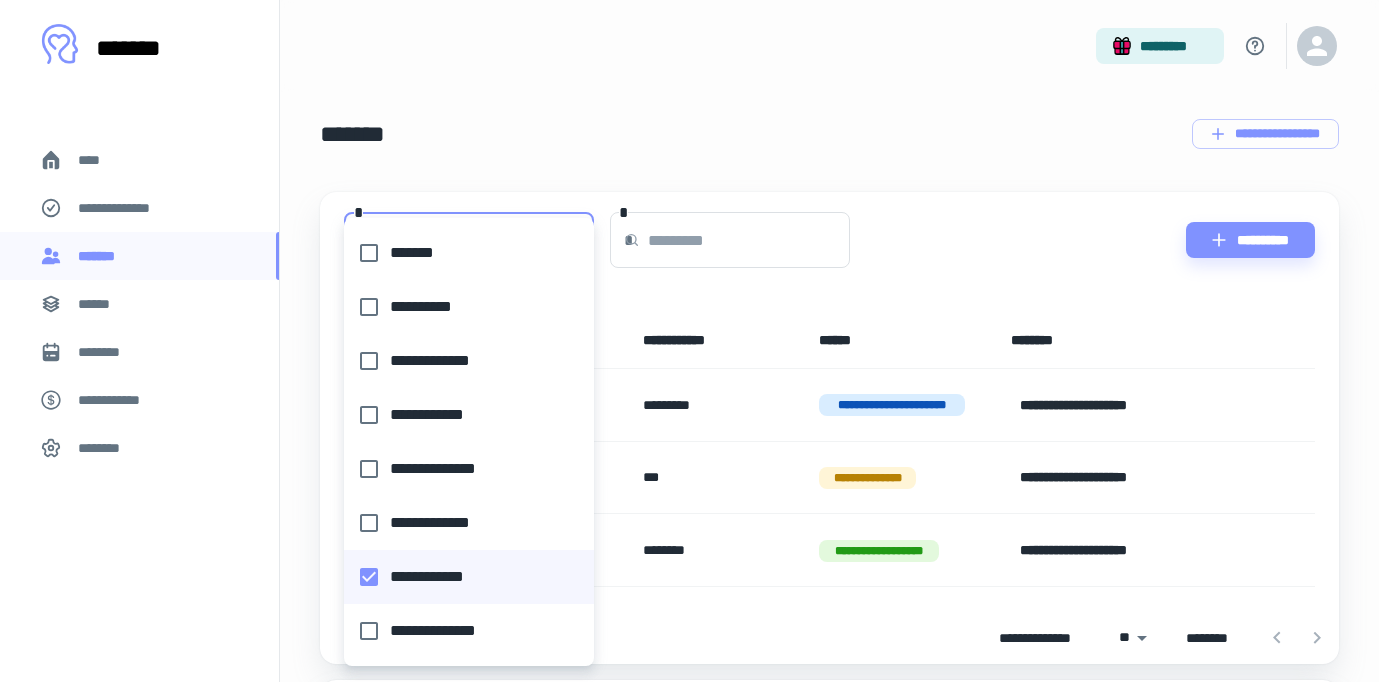 click on "[FIRST] [LAST] [STREET] [CITY] [STATE] [ZIP] [COUNTRY] [PHONE] [EMAIL] [SSN] [DOB] [CREDIT_CARD]" at bounding box center [689, 341] 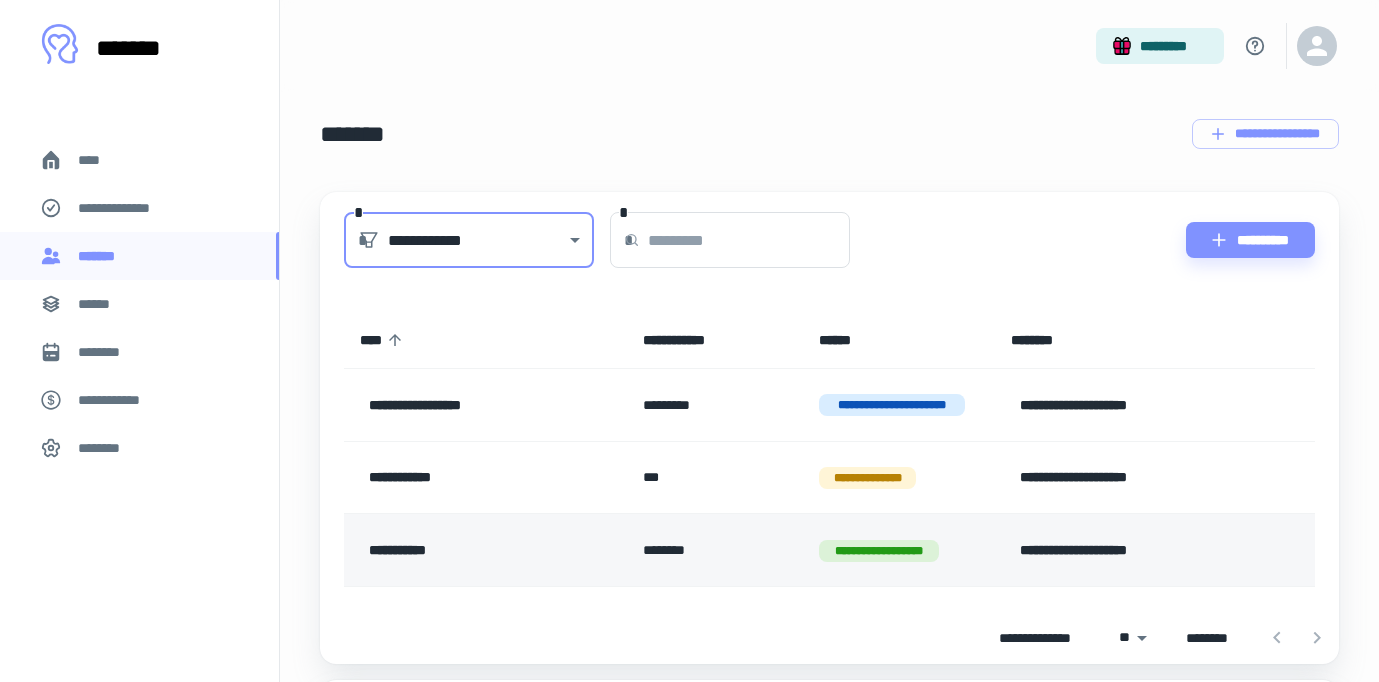 click on "**********" at bounding box center (474, 550) 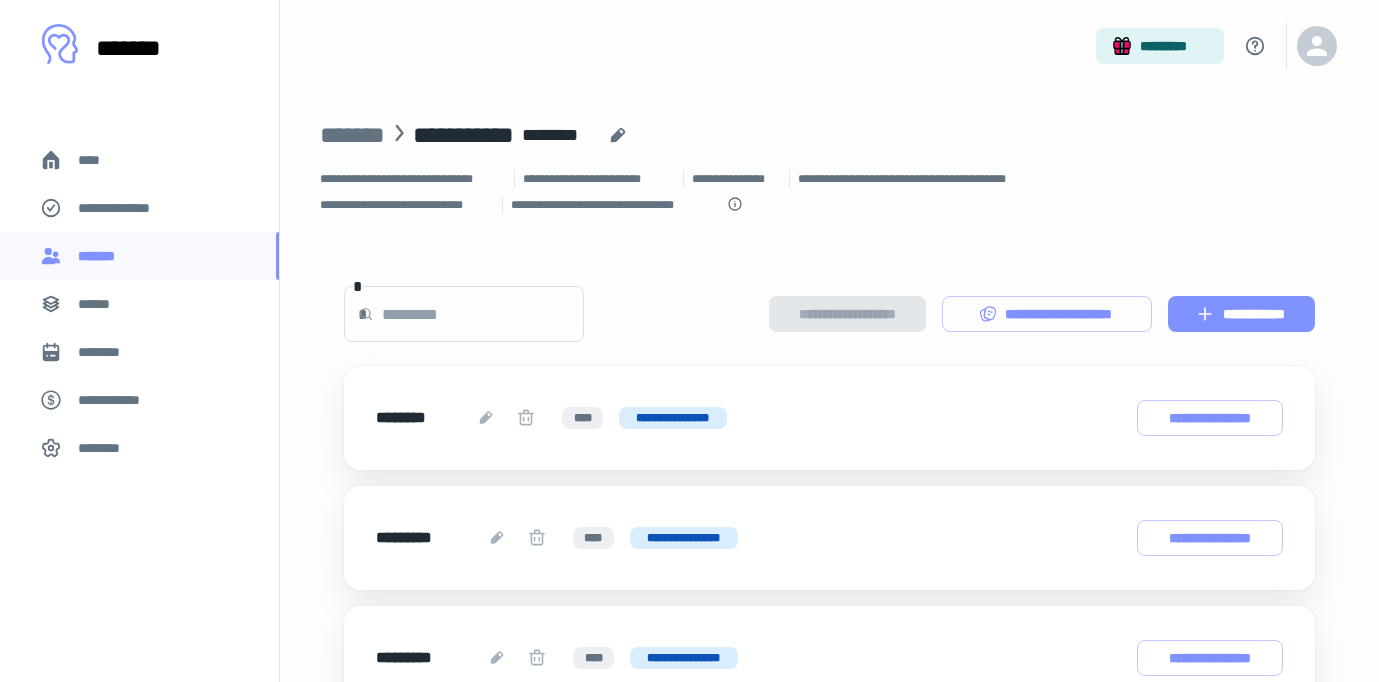 click on "**********" at bounding box center (1241, 314) 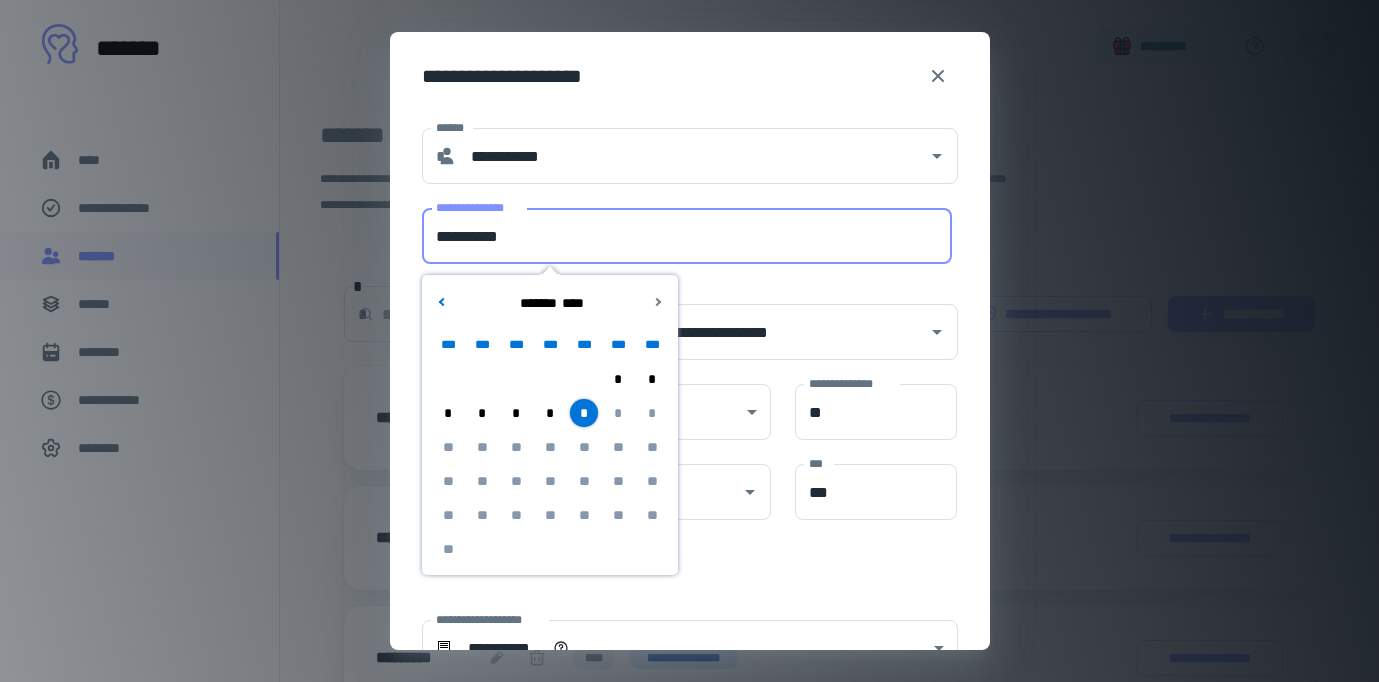 click on "**********" at bounding box center (687, 236) 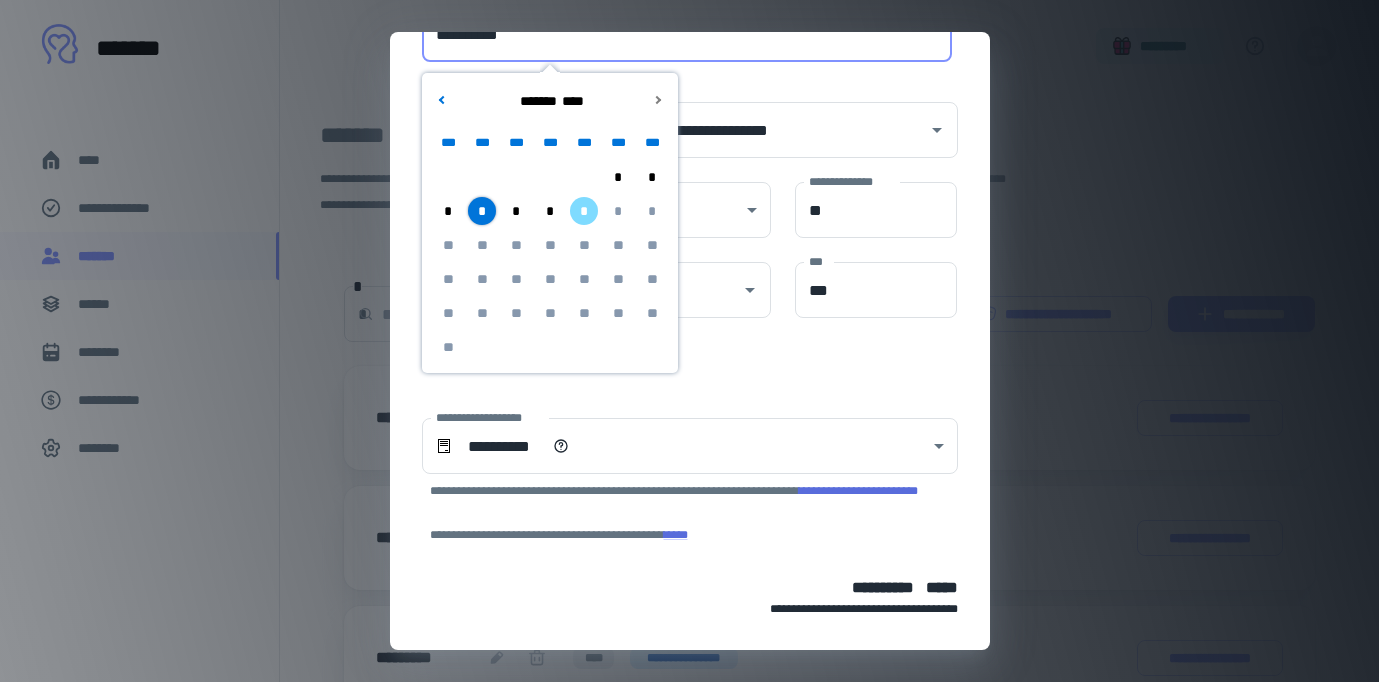 scroll, scrollTop: 201, scrollLeft: 0, axis: vertical 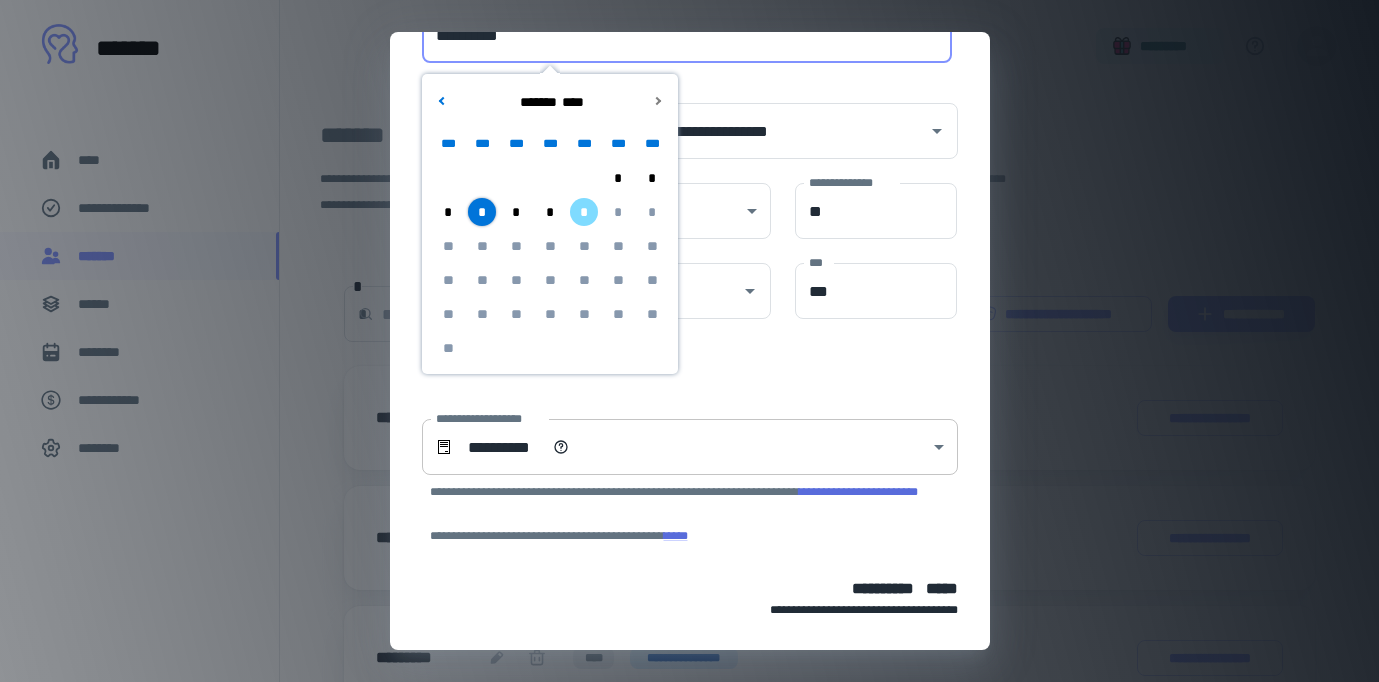 type on "**********" 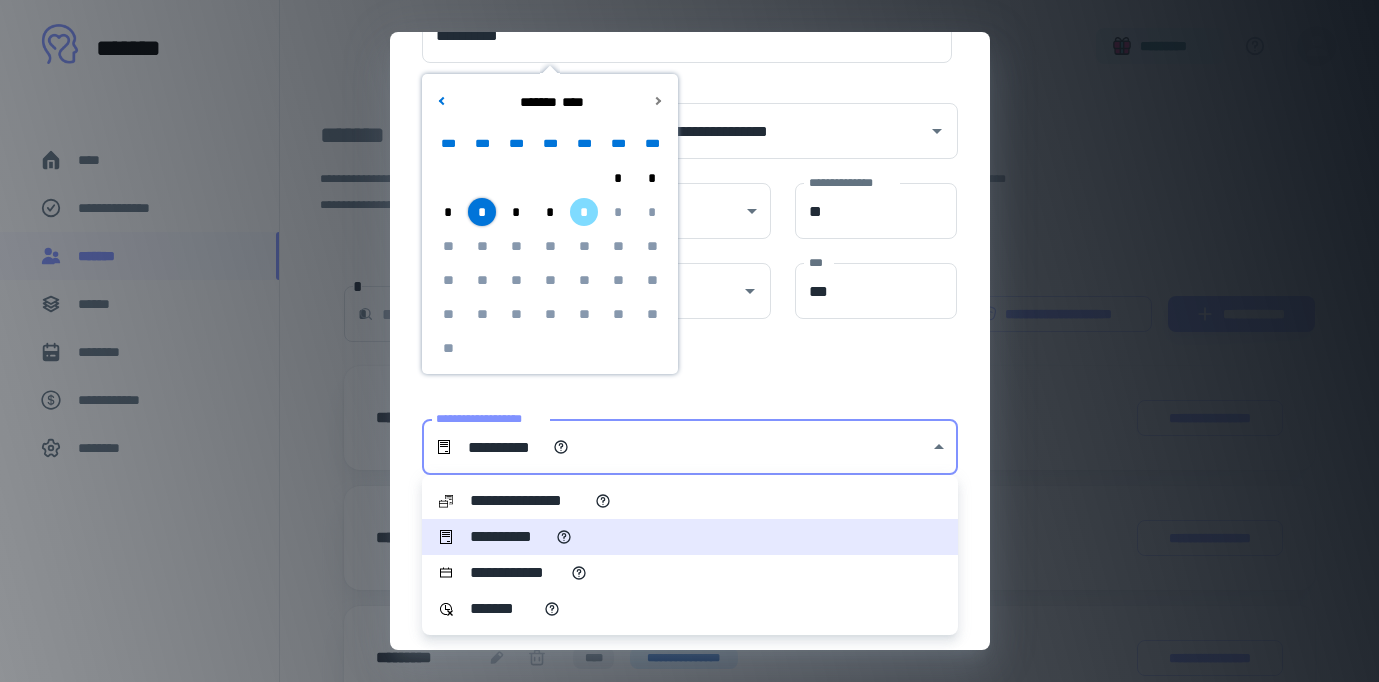 click on "[FIRST] [LAST] [STREET] [CITY] [STATE] [ZIP] [COUNTRY] [PHONE] [EMAIL] [SSN] [DOB] [CREDIT_CARD]" at bounding box center [689, 341] 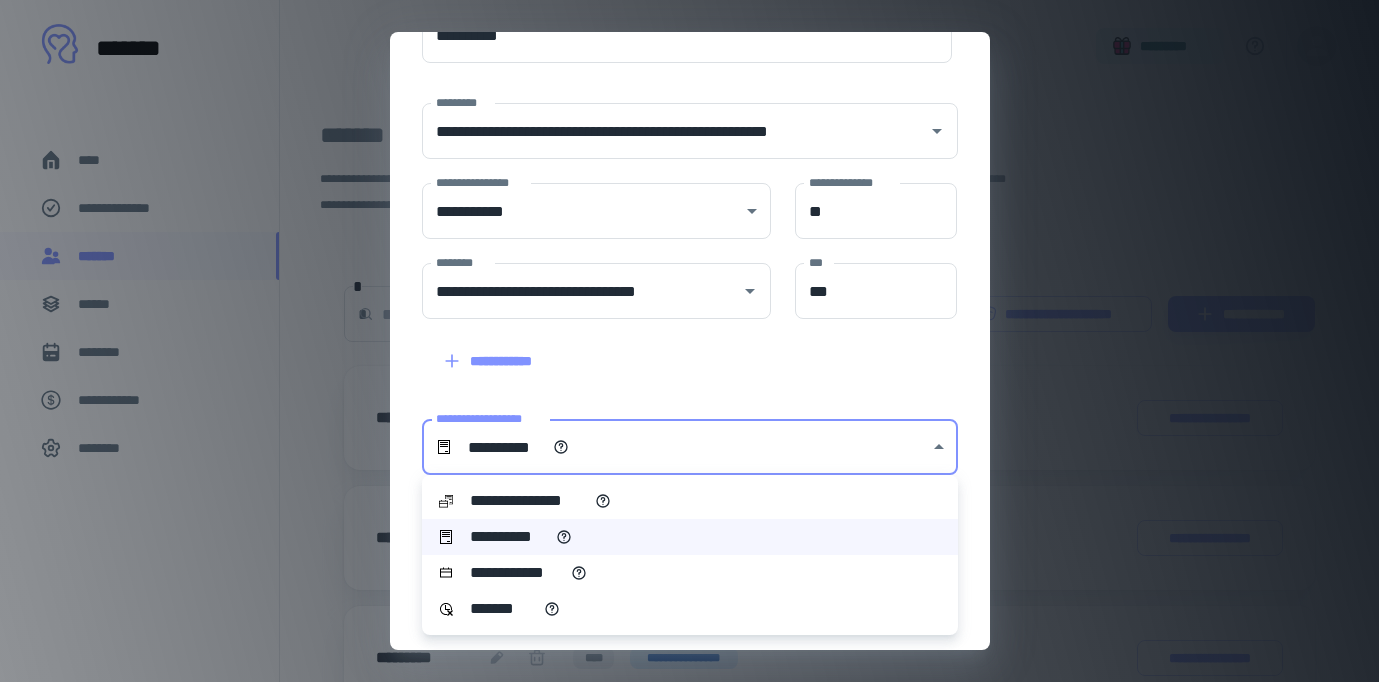 click at bounding box center (689, 341) 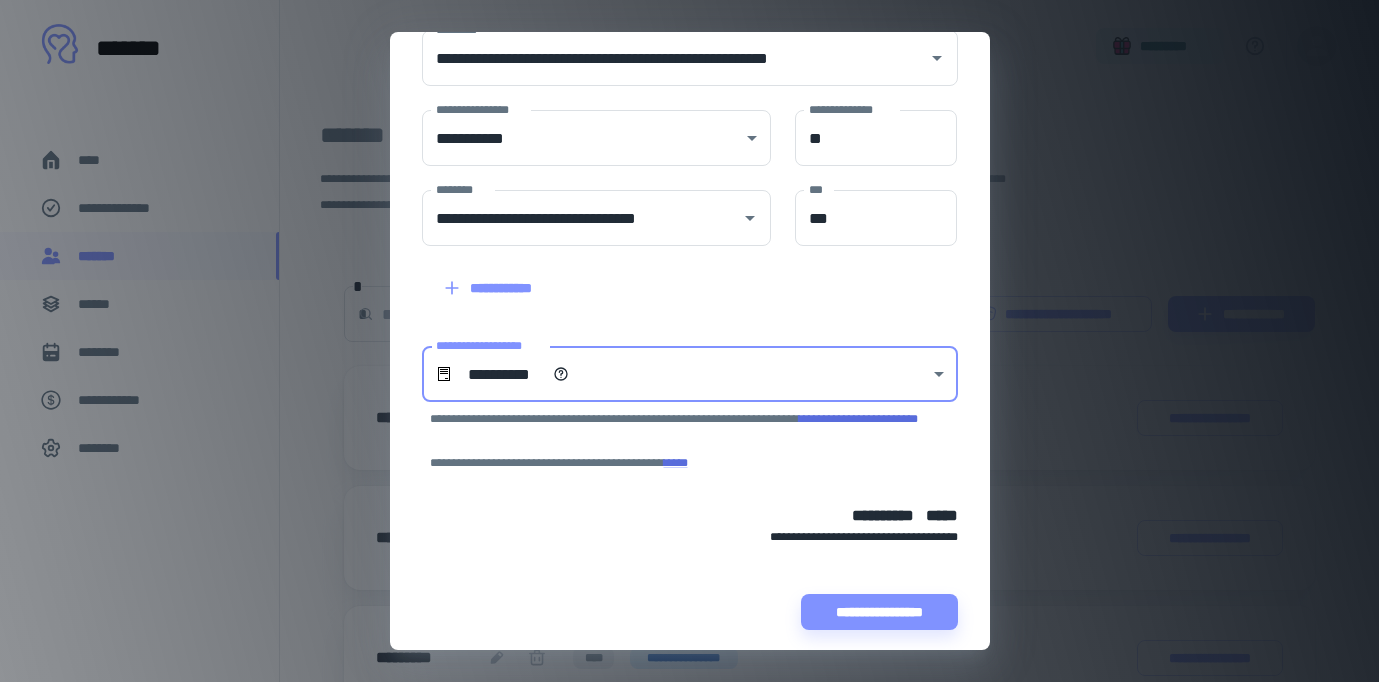 scroll, scrollTop: 286, scrollLeft: 0, axis: vertical 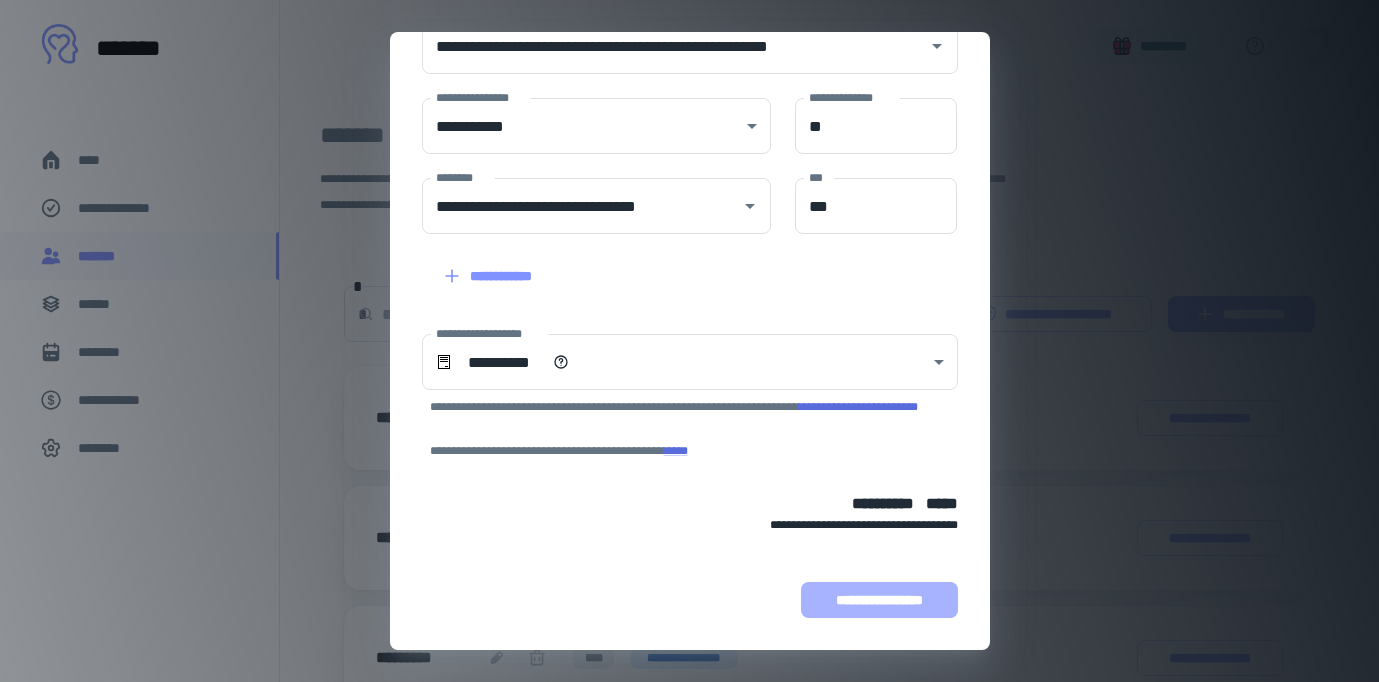 click on "**********" at bounding box center [879, 600] 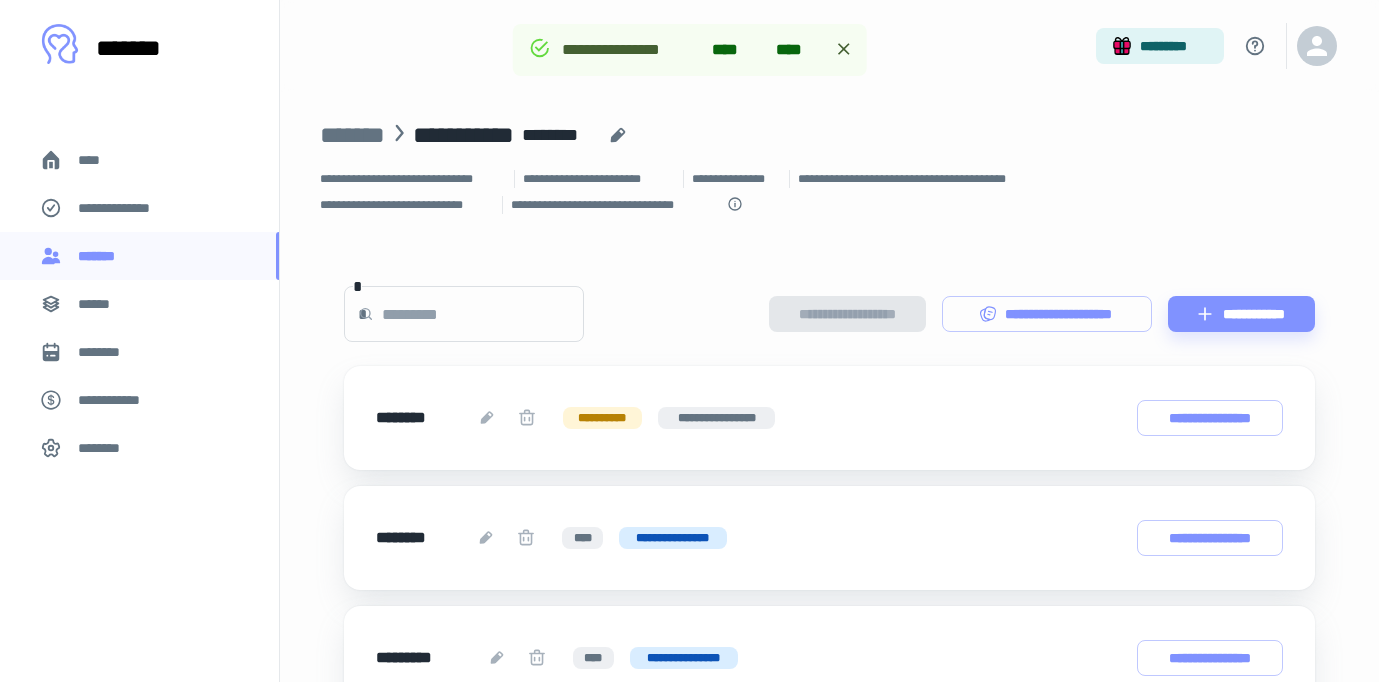 scroll, scrollTop: 412, scrollLeft: 0, axis: vertical 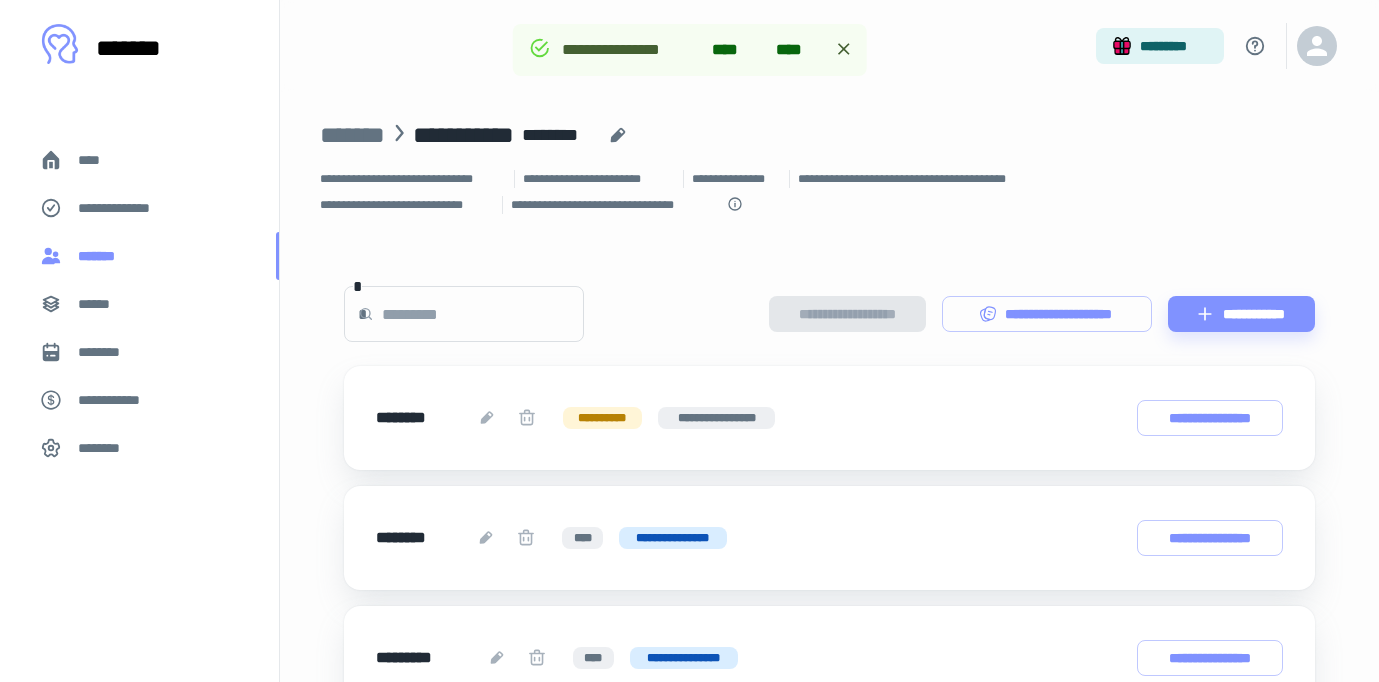 click on "*******" at bounding box center (101, 256) 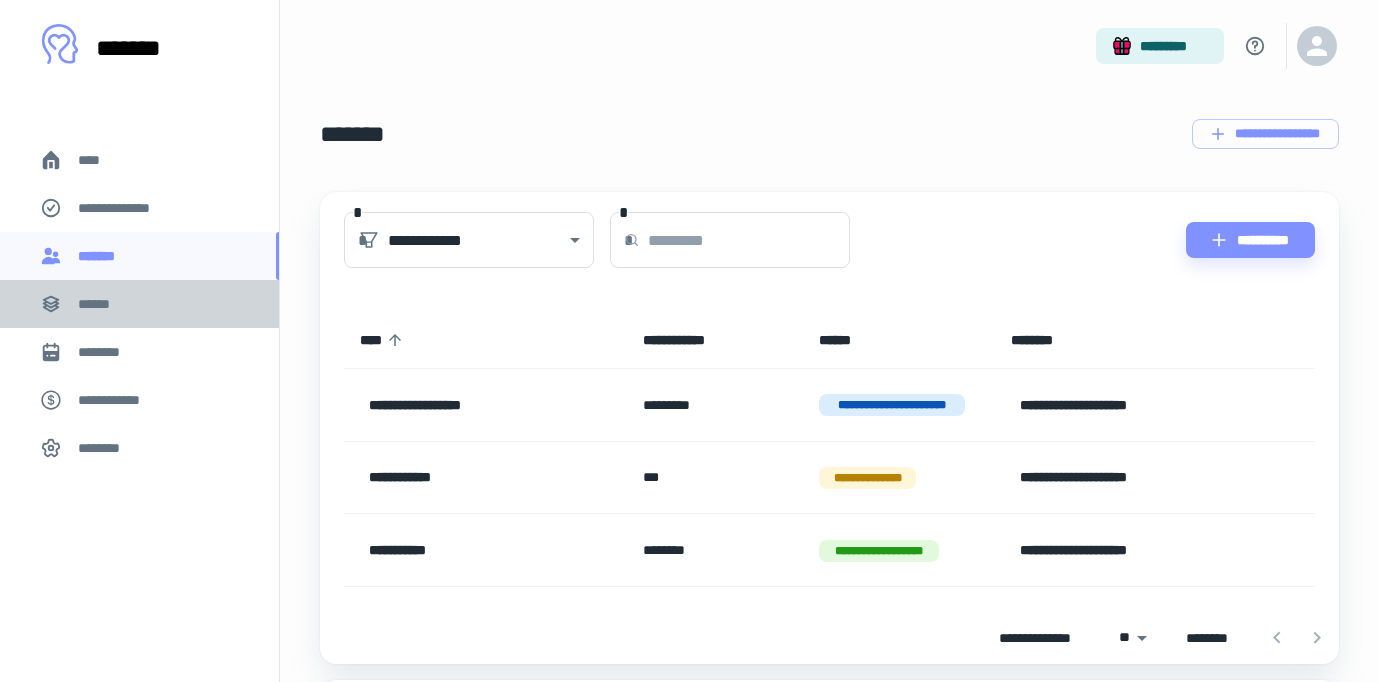 click on "******" at bounding box center [100, 304] 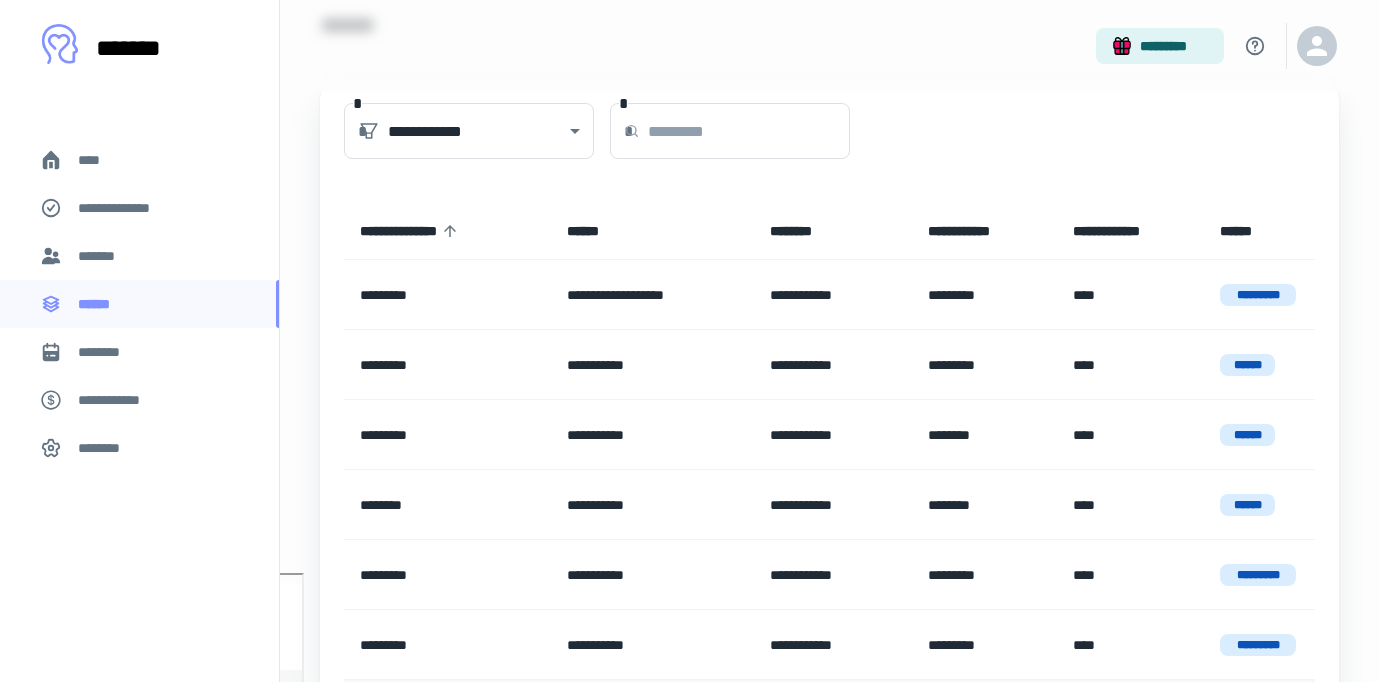 scroll, scrollTop: 0, scrollLeft: 0, axis: both 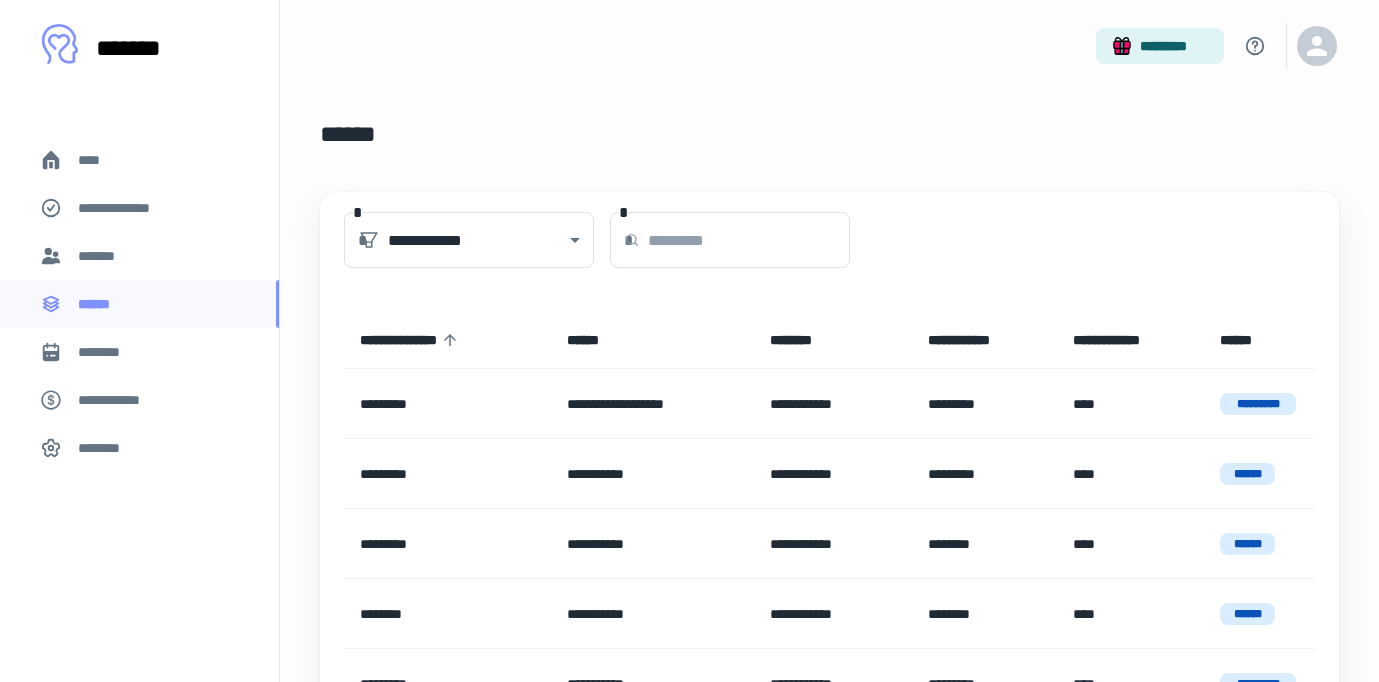 click on "********" at bounding box center (107, 352) 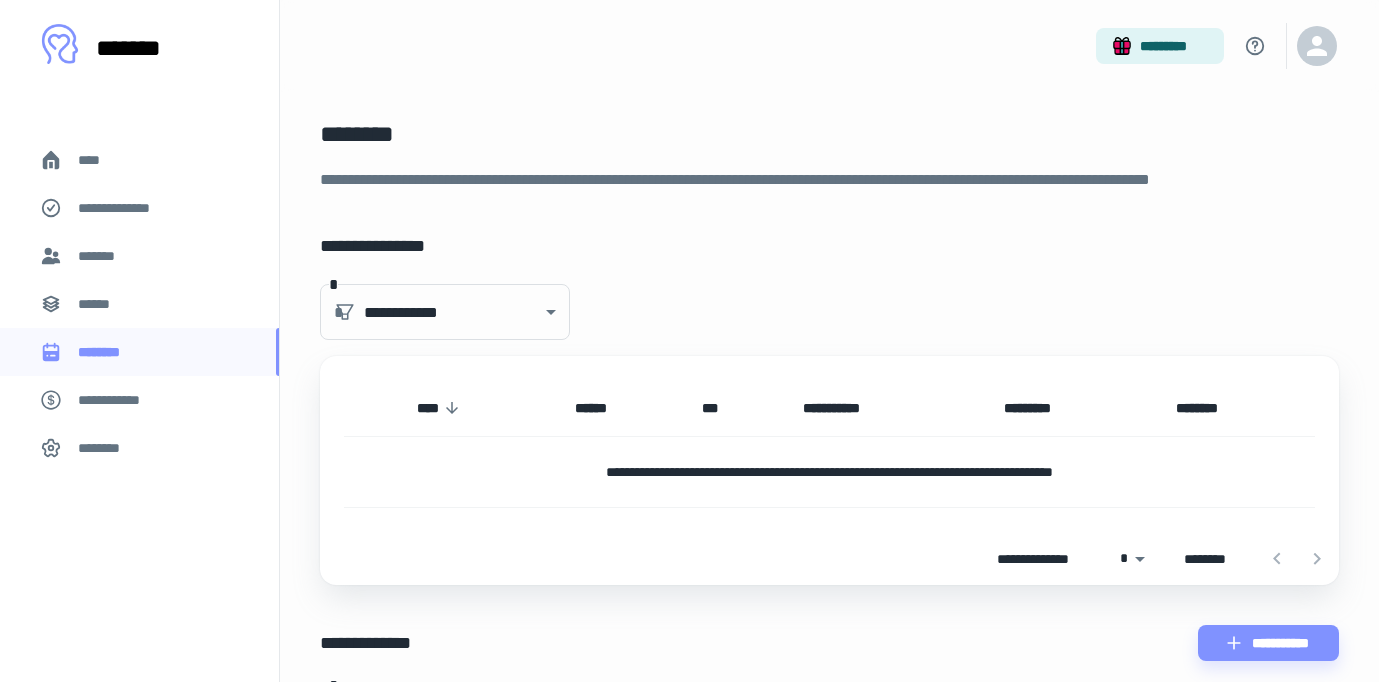 click on "******" at bounding box center [139, 304] 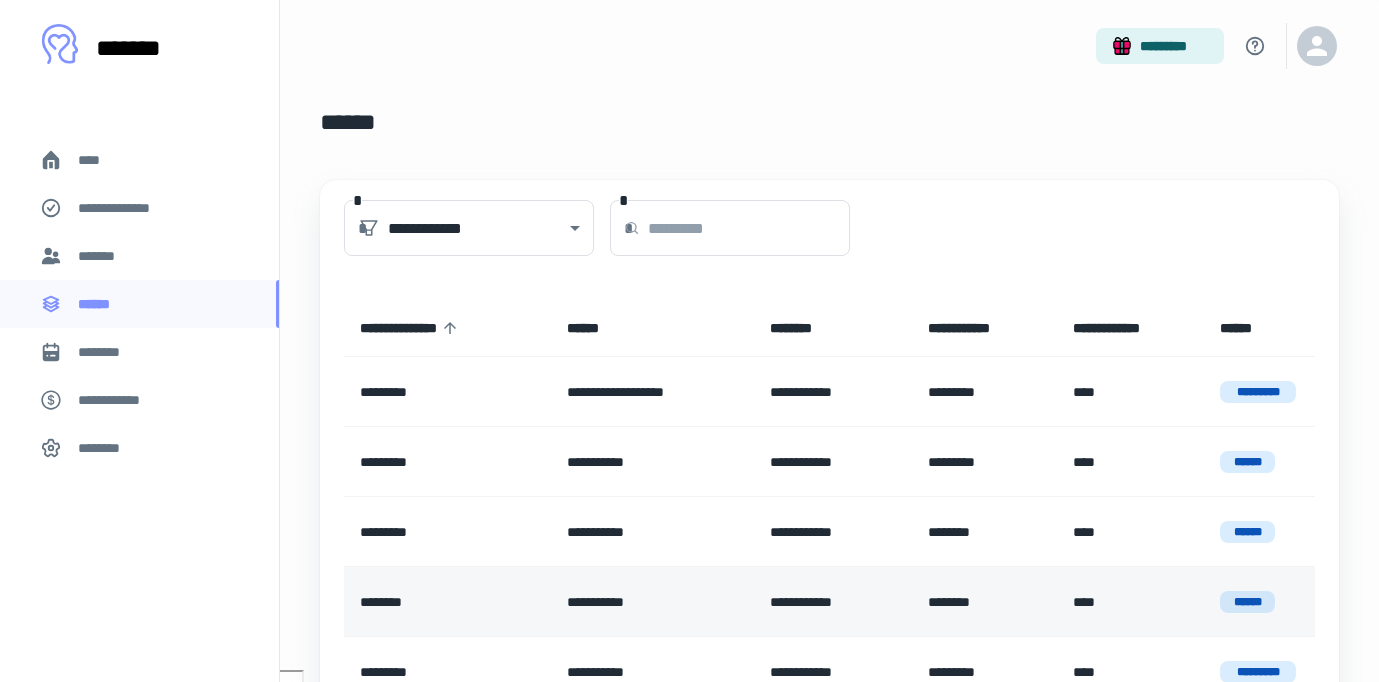 scroll, scrollTop: 0, scrollLeft: 0, axis: both 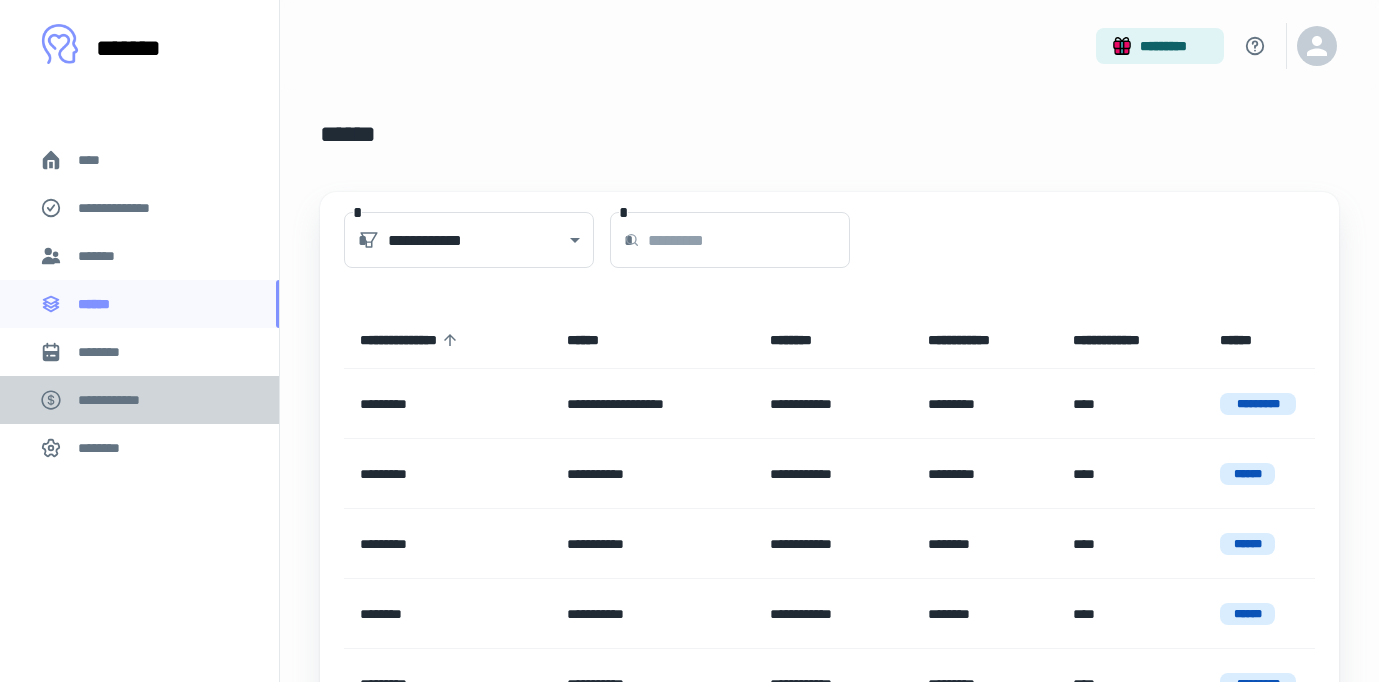 click on "**********" at bounding box center (119, 400) 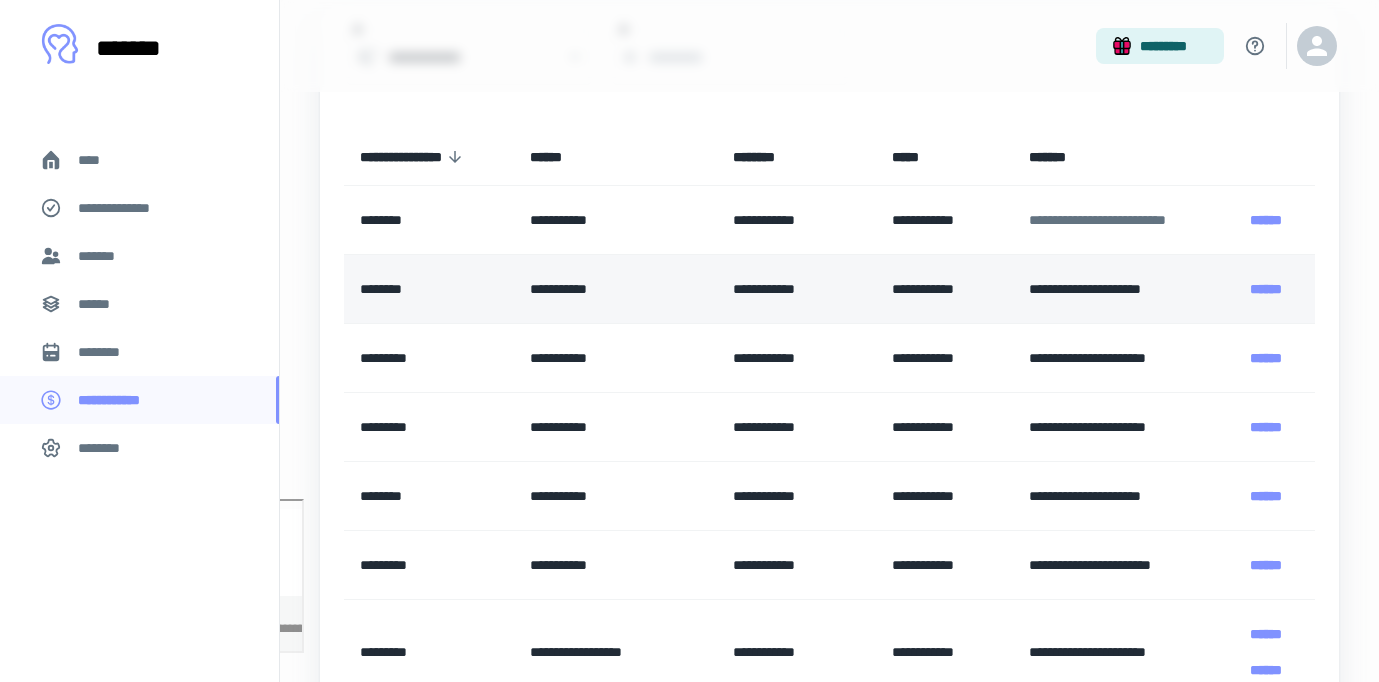 scroll, scrollTop: 0, scrollLeft: 0, axis: both 